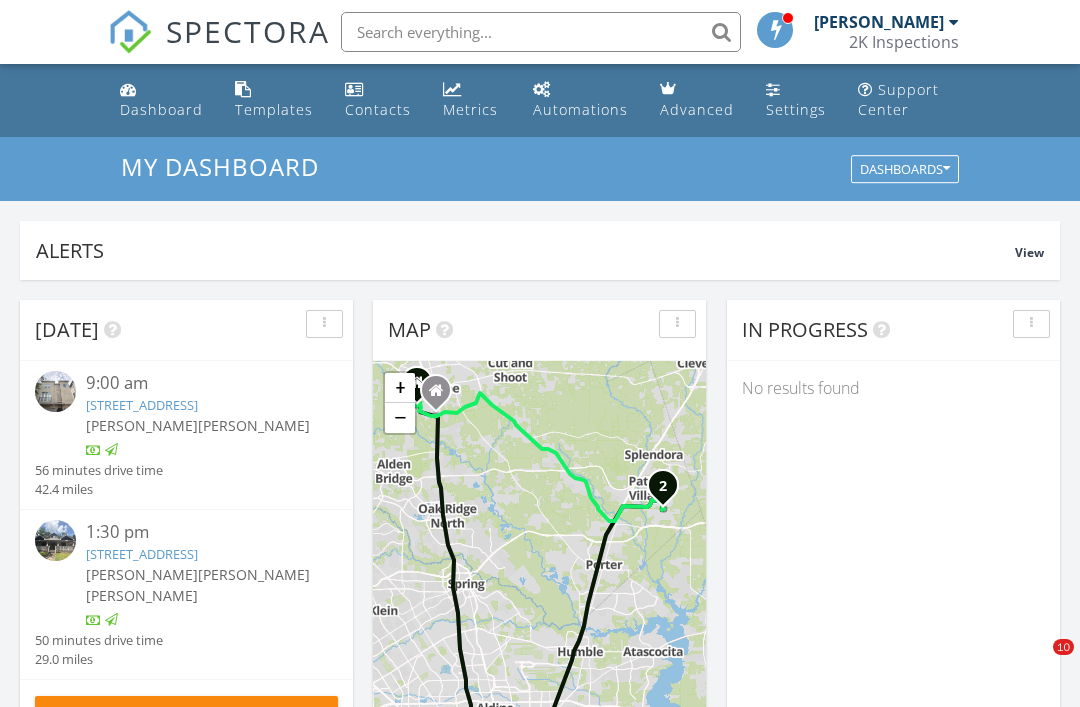 scroll, scrollTop: 0, scrollLeft: 0, axis: both 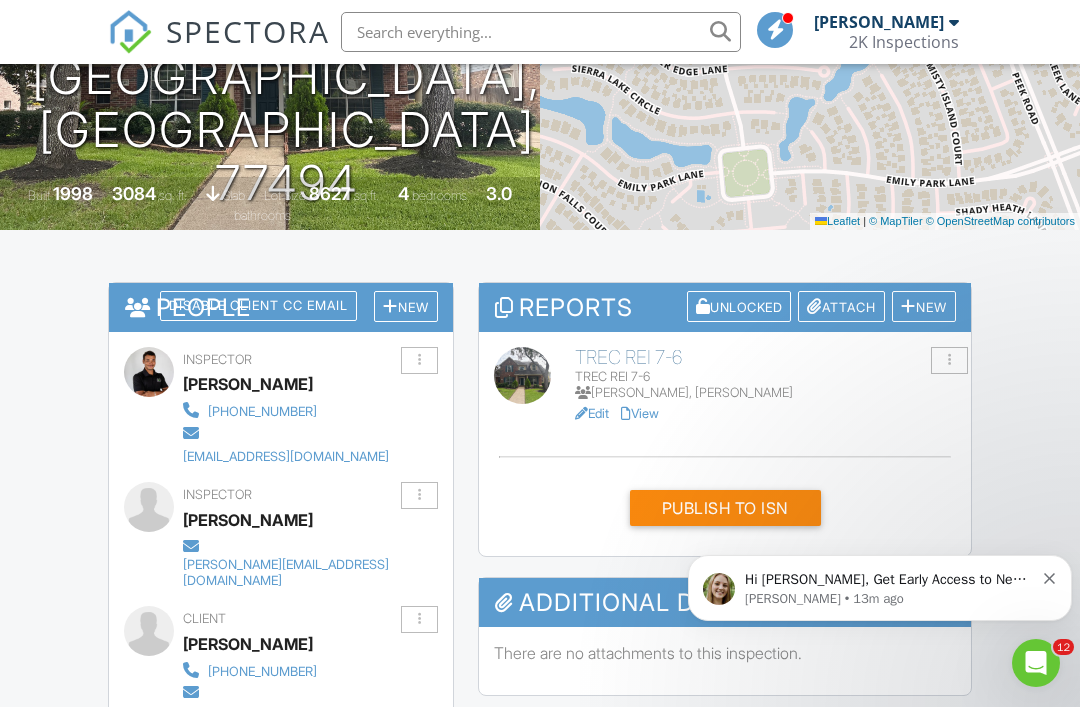 click on "View" at bounding box center (640, 413) 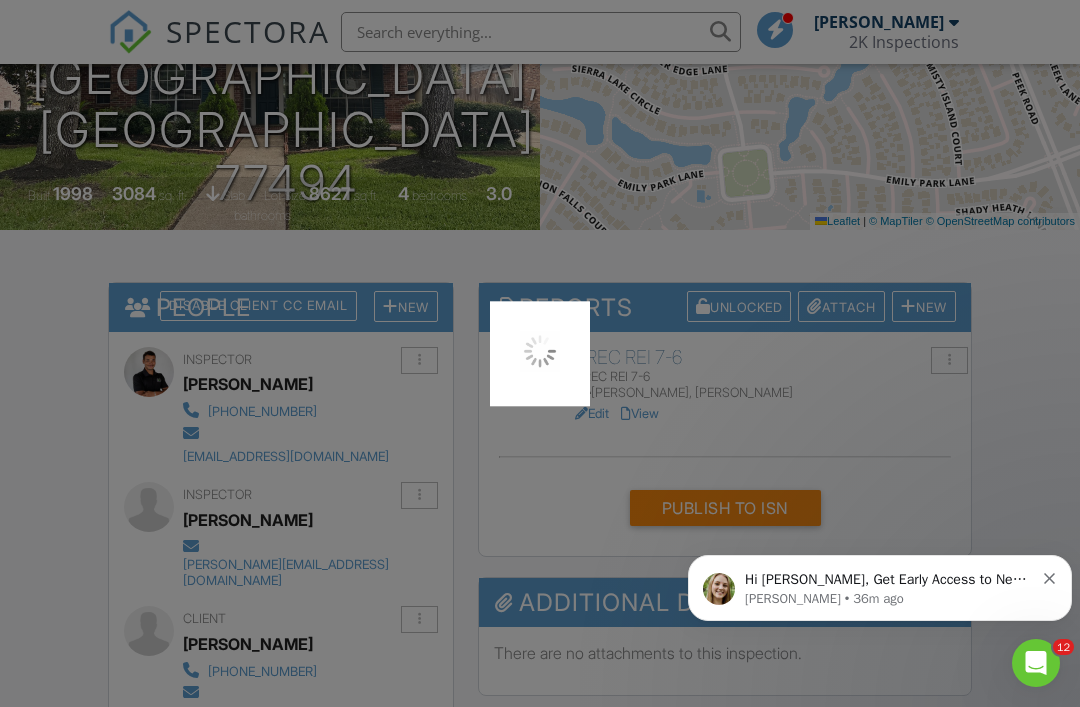 scroll, scrollTop: 389, scrollLeft: 0, axis: vertical 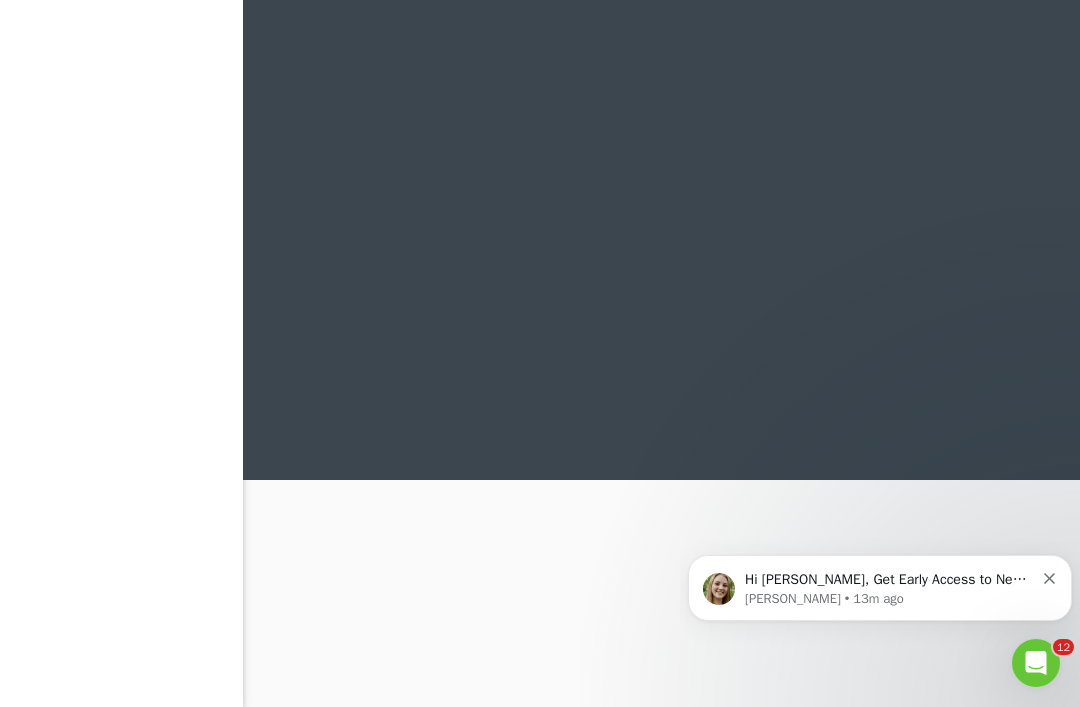 click 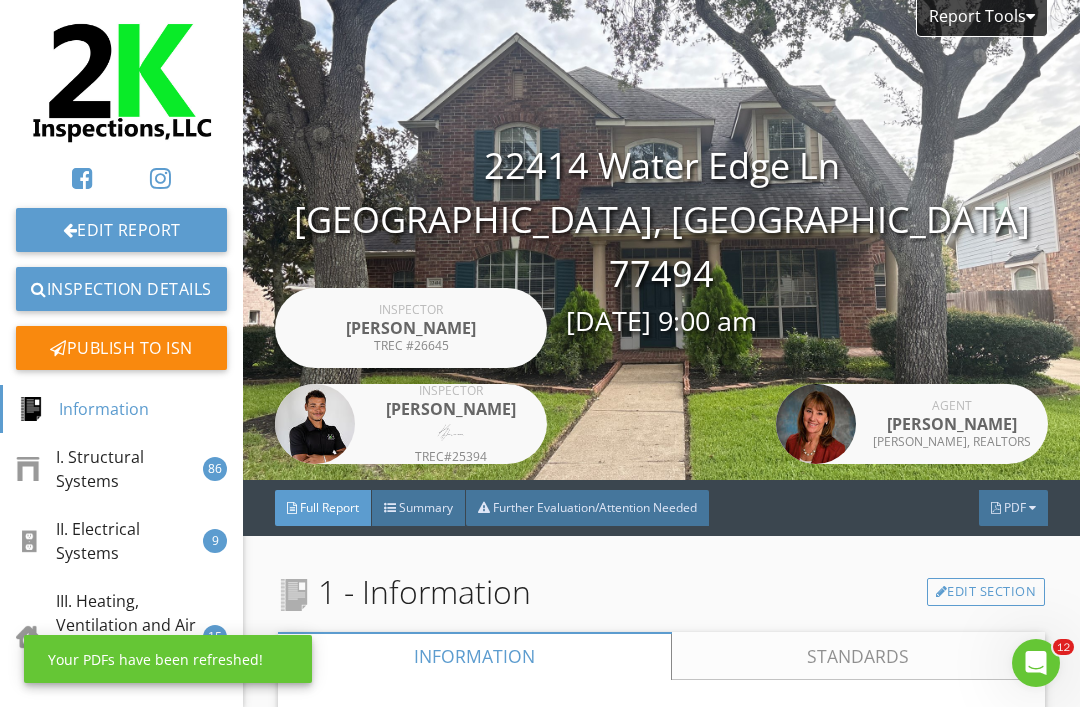 click on "PDF" at bounding box center [1015, 507] 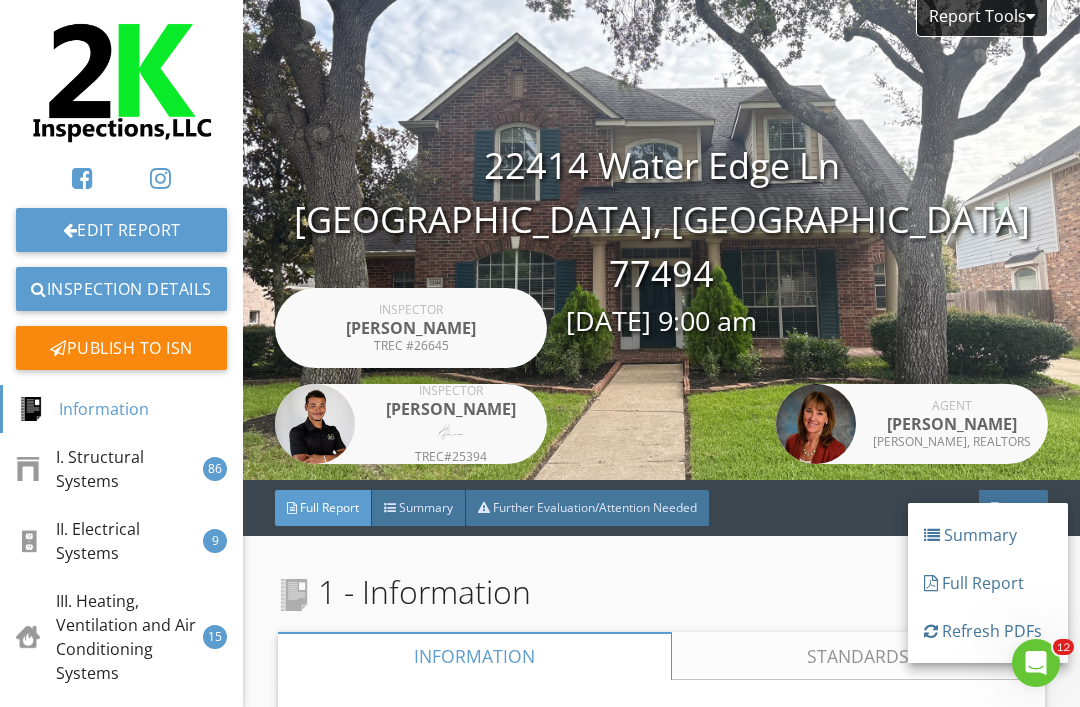 click on "Full Report" at bounding box center (988, 583) 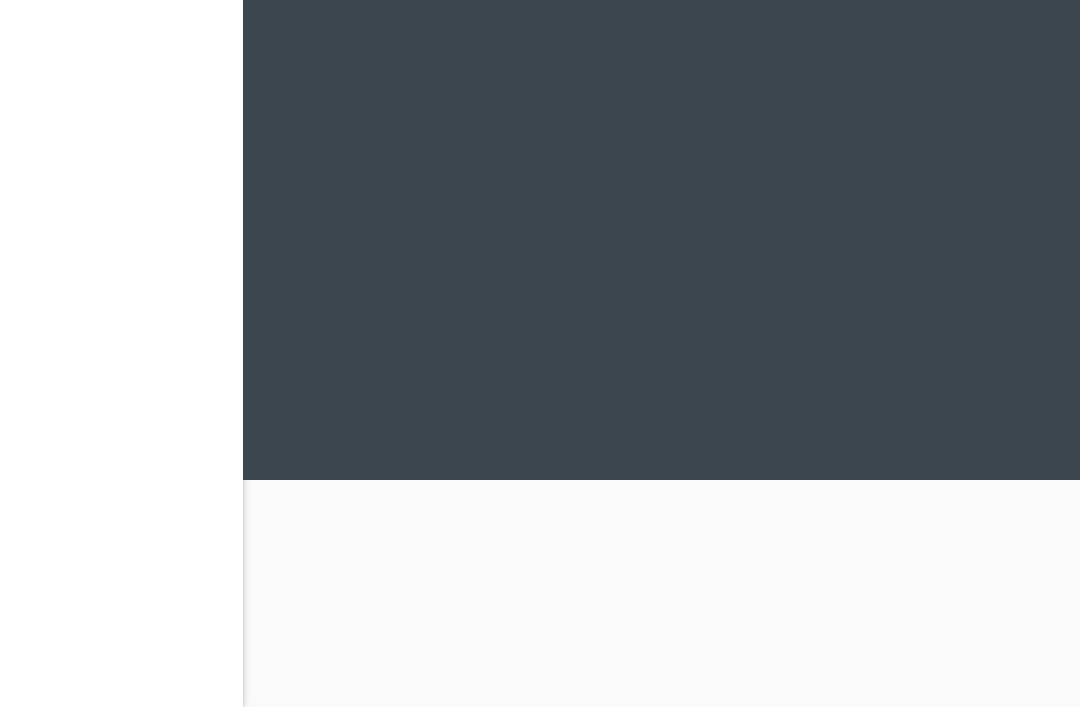 scroll, scrollTop: 0, scrollLeft: 0, axis: both 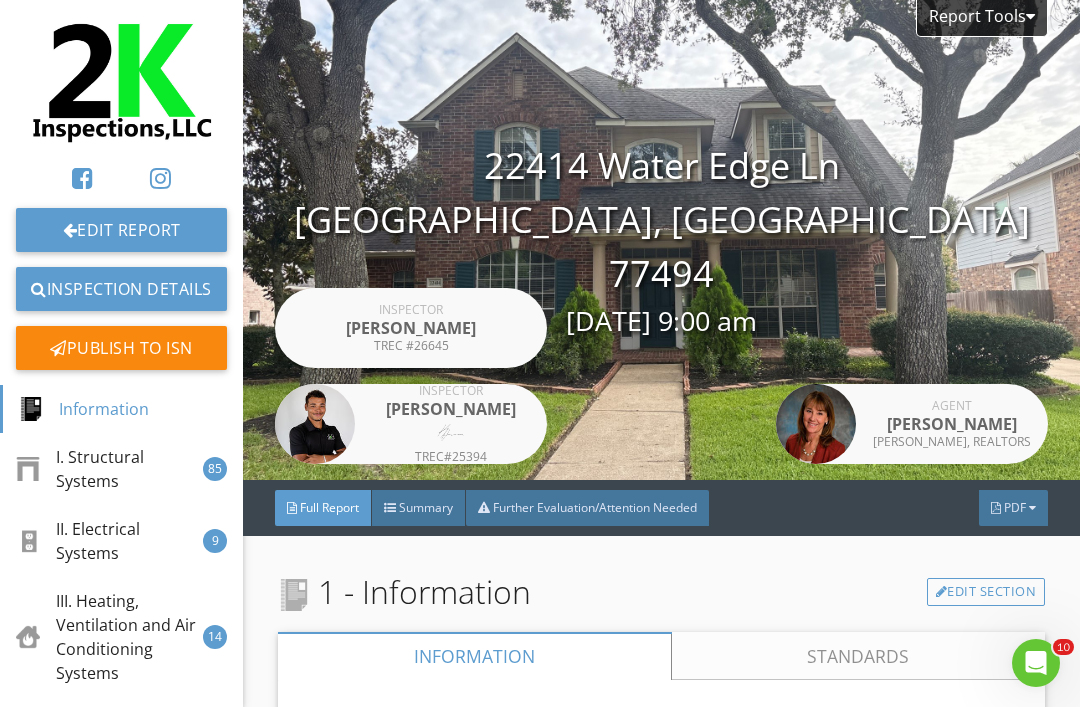 click at bounding box center (1032, 508) 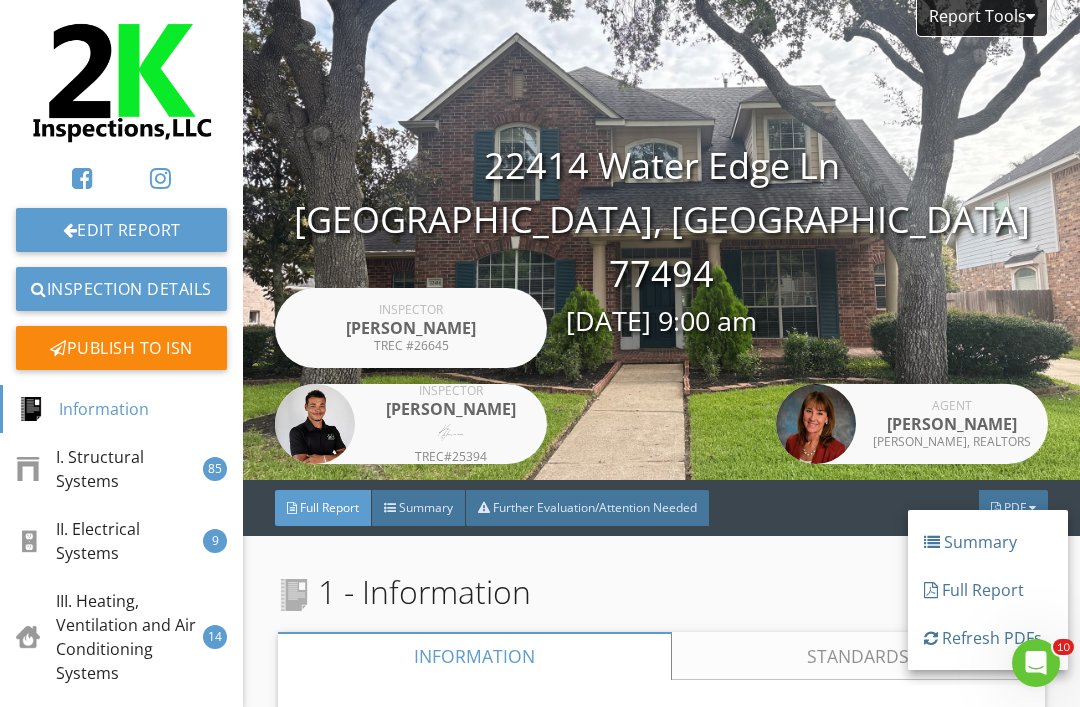 click on "Refresh PDFs" at bounding box center (988, 638) 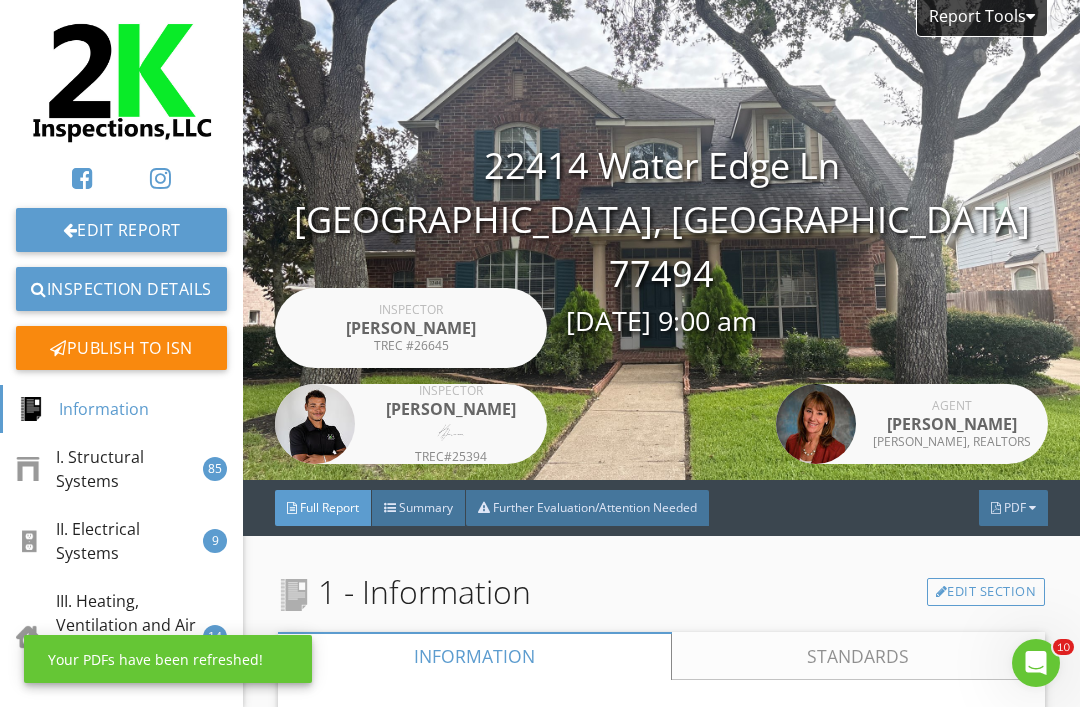 click on "PDF" at bounding box center [1015, 507] 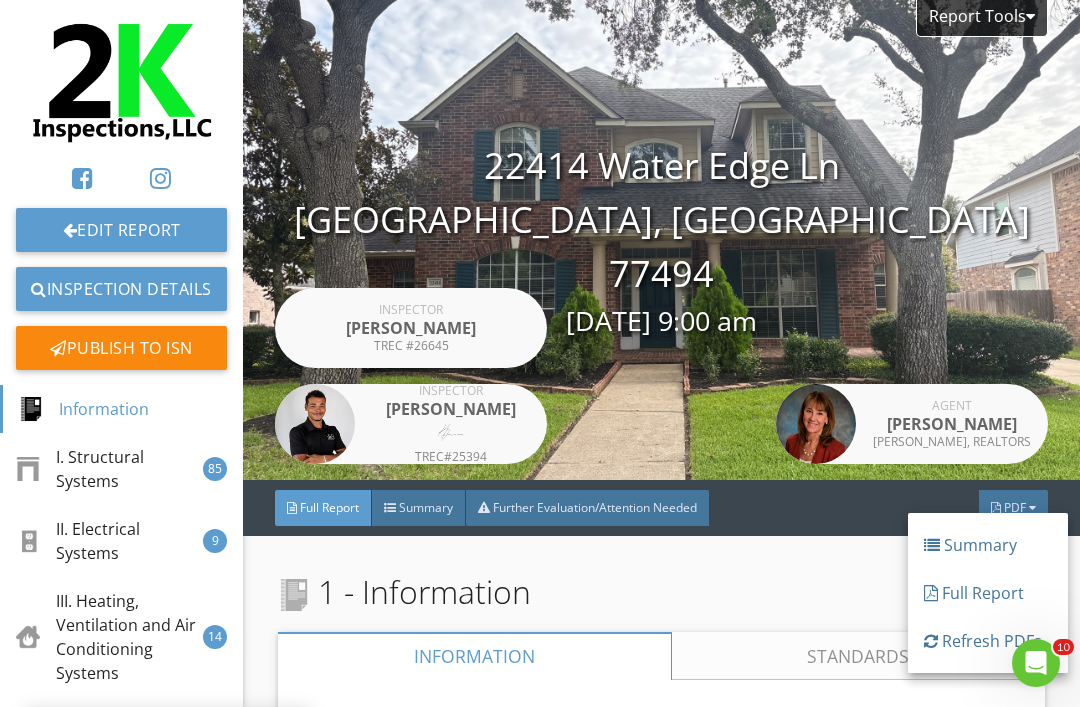 click on "Full Report" at bounding box center [988, 593] 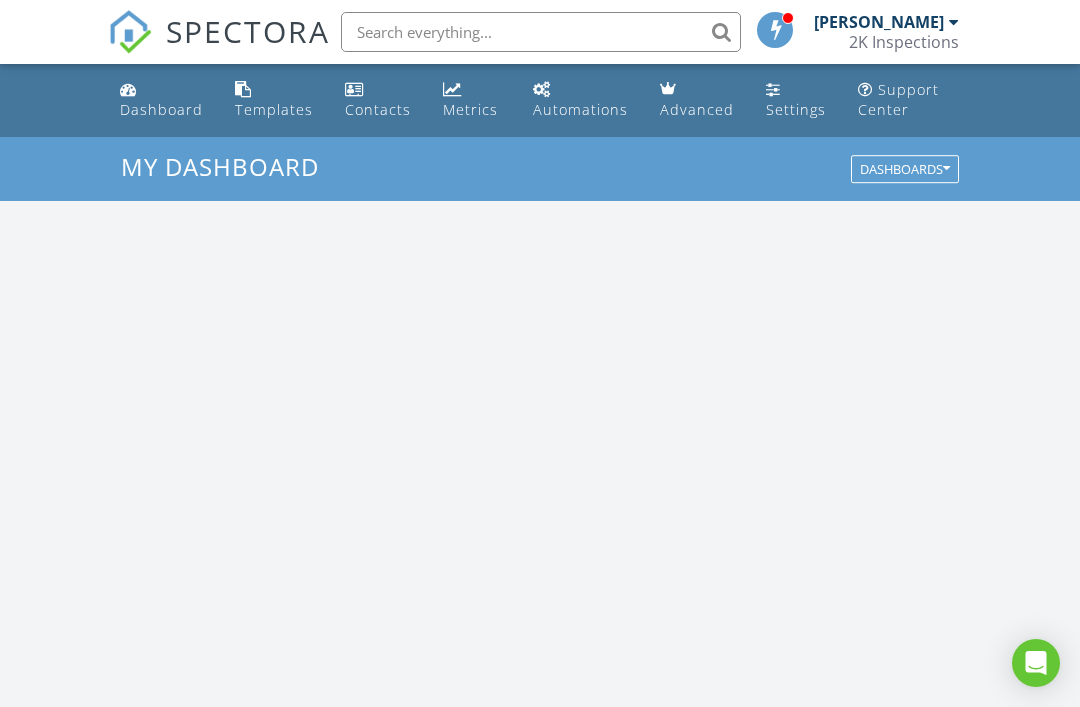scroll, scrollTop: 0, scrollLeft: 0, axis: both 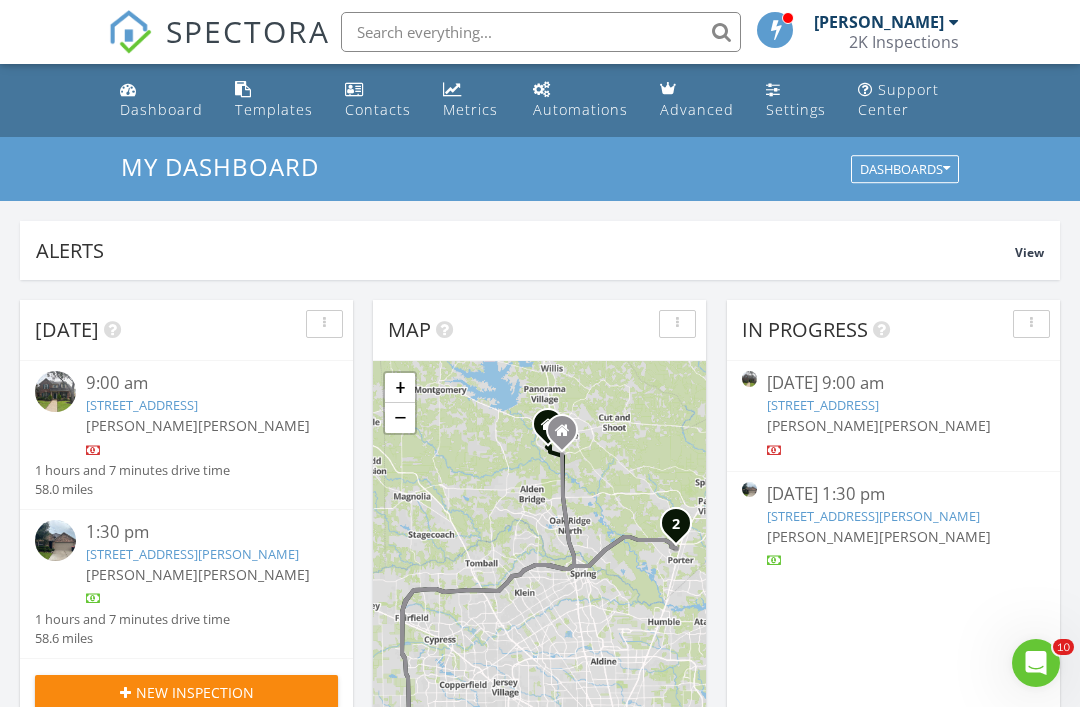 click on "[STREET_ADDRESS][PERSON_NAME]" at bounding box center [192, 554] 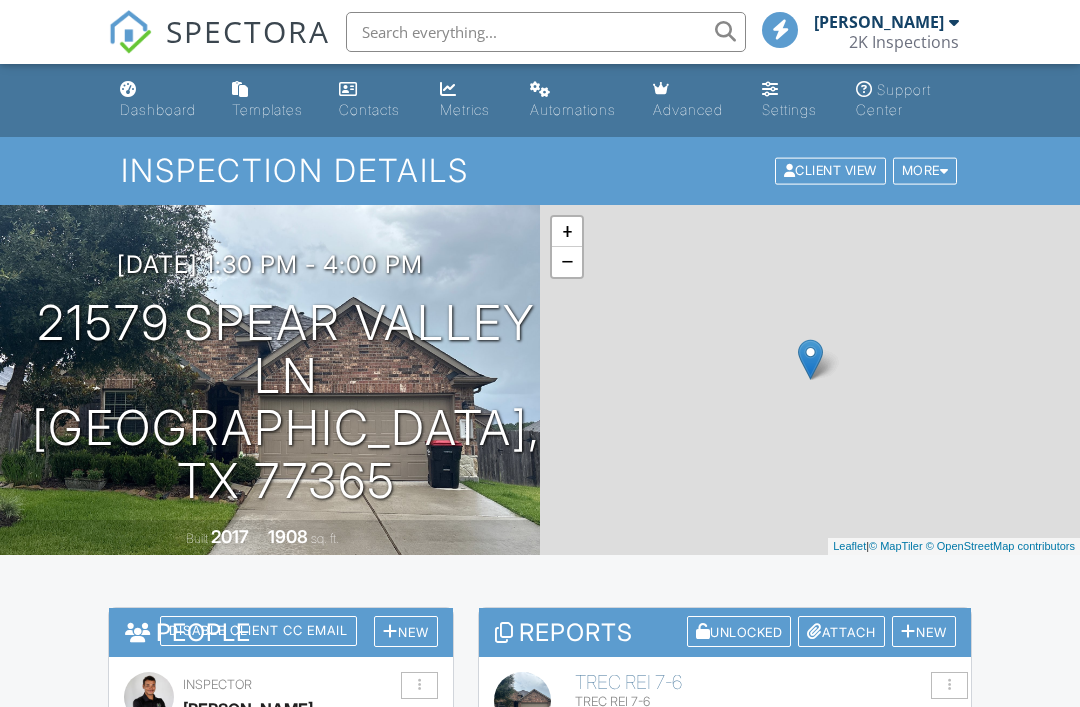 scroll, scrollTop: 0, scrollLeft: 0, axis: both 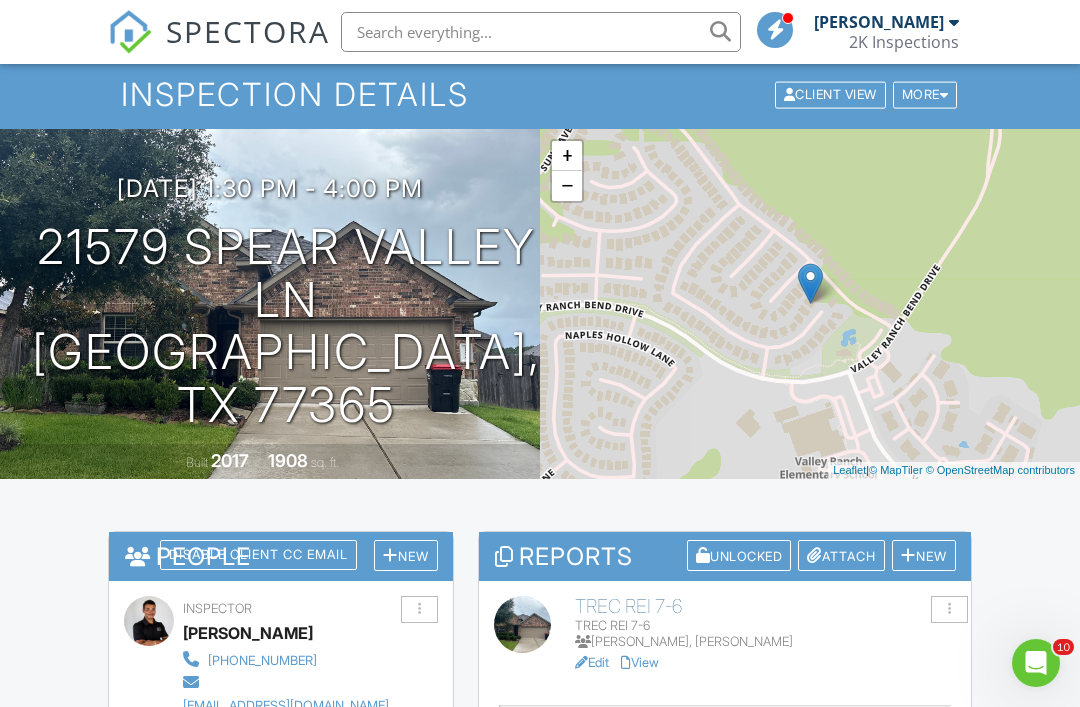 click on "View" at bounding box center [640, 662] 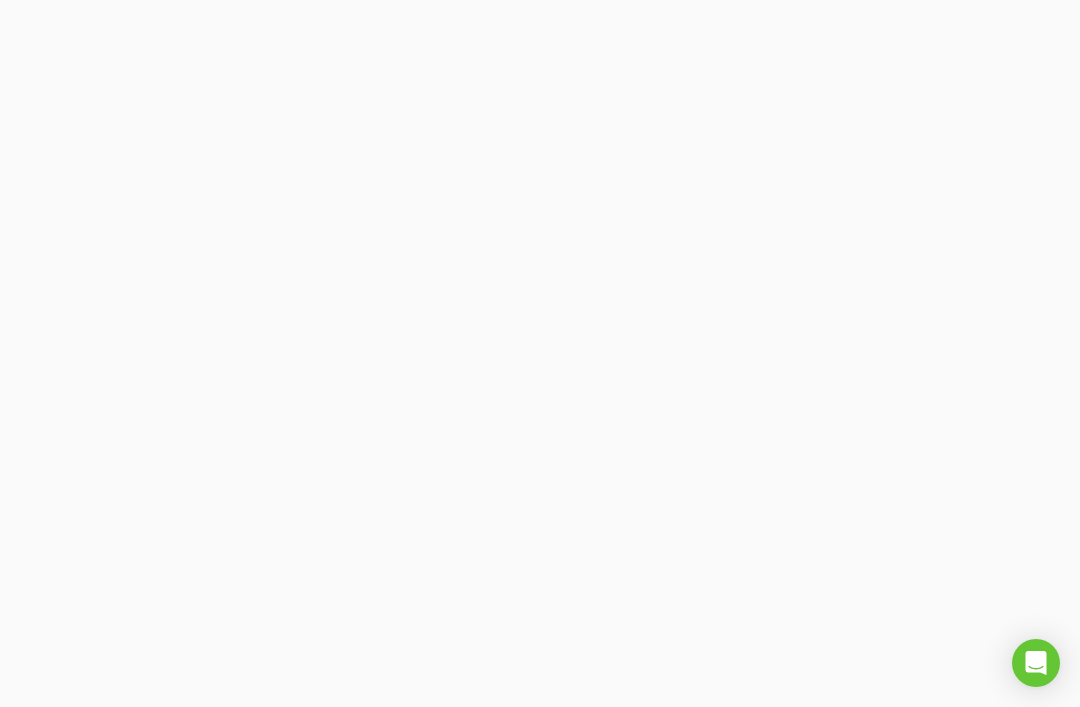 scroll, scrollTop: 0, scrollLeft: 0, axis: both 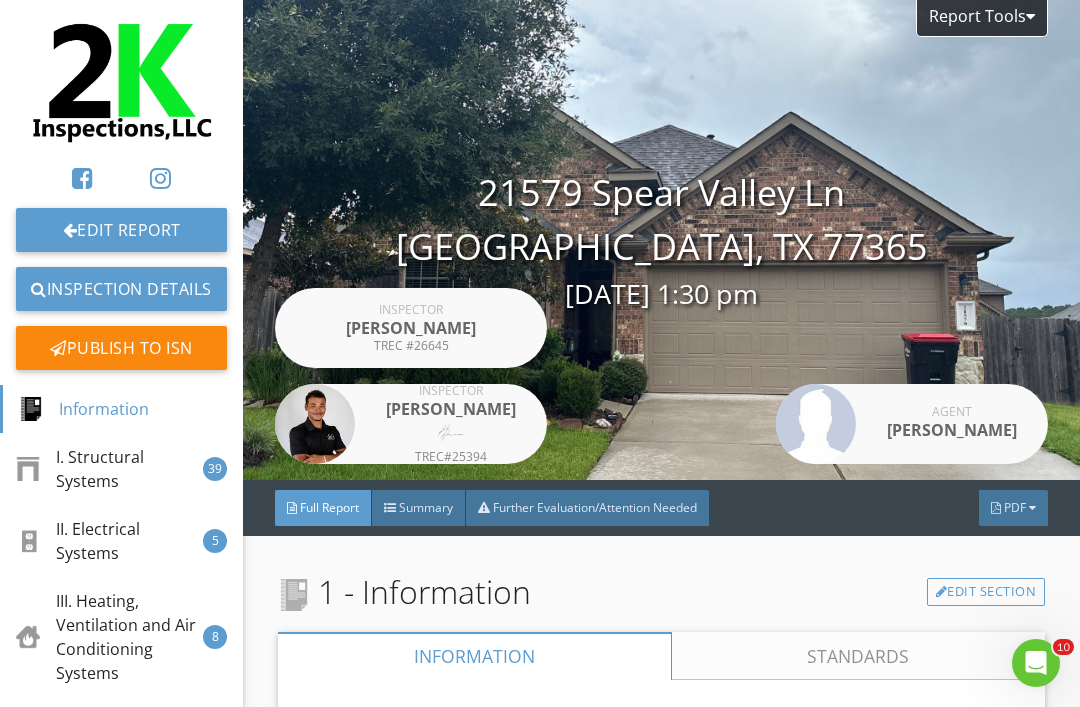 click on "PDF" at bounding box center (1013, 508) 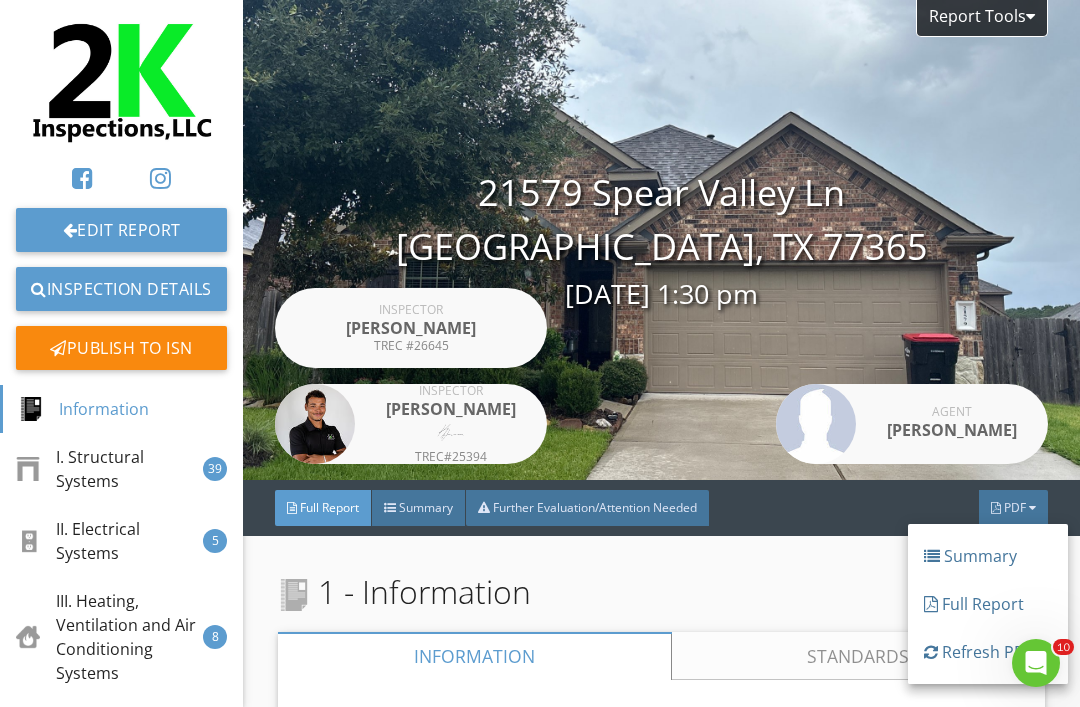 click on "Full Report" at bounding box center [988, 604] 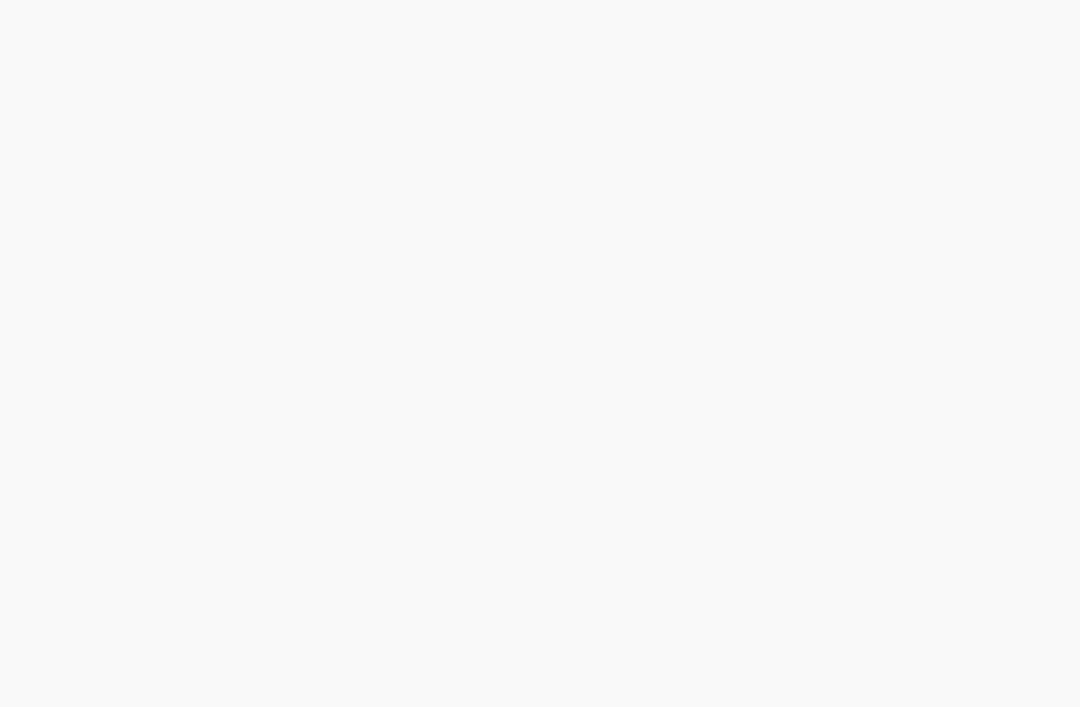 scroll, scrollTop: 0, scrollLeft: 0, axis: both 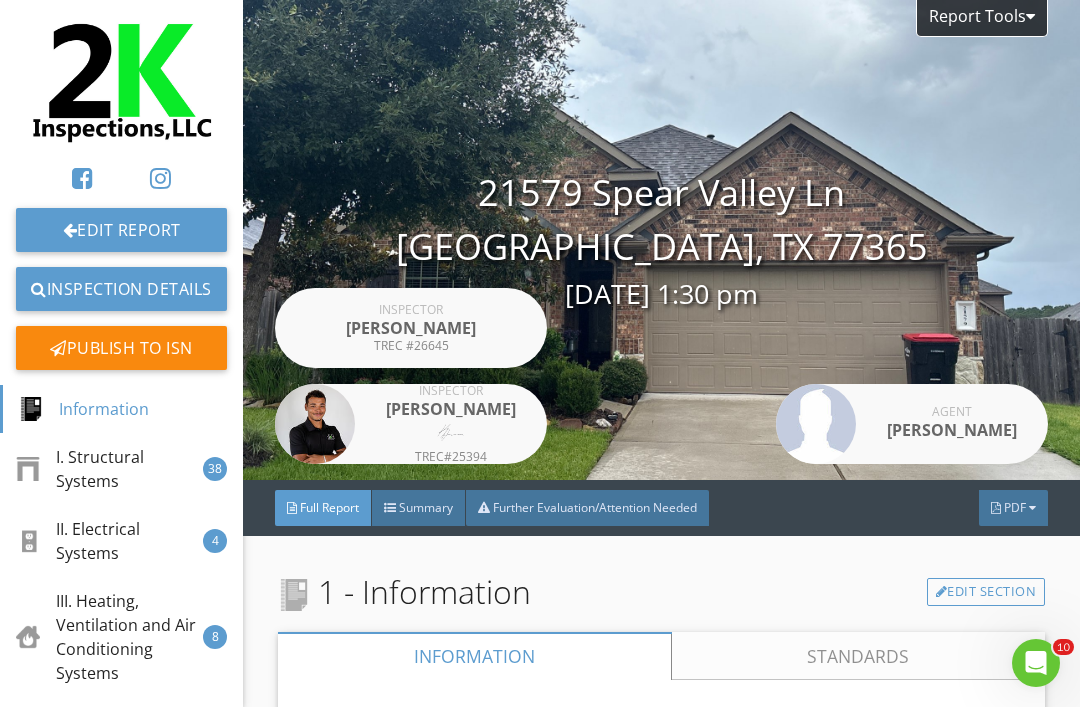 click on "PDF" at bounding box center (1013, 508) 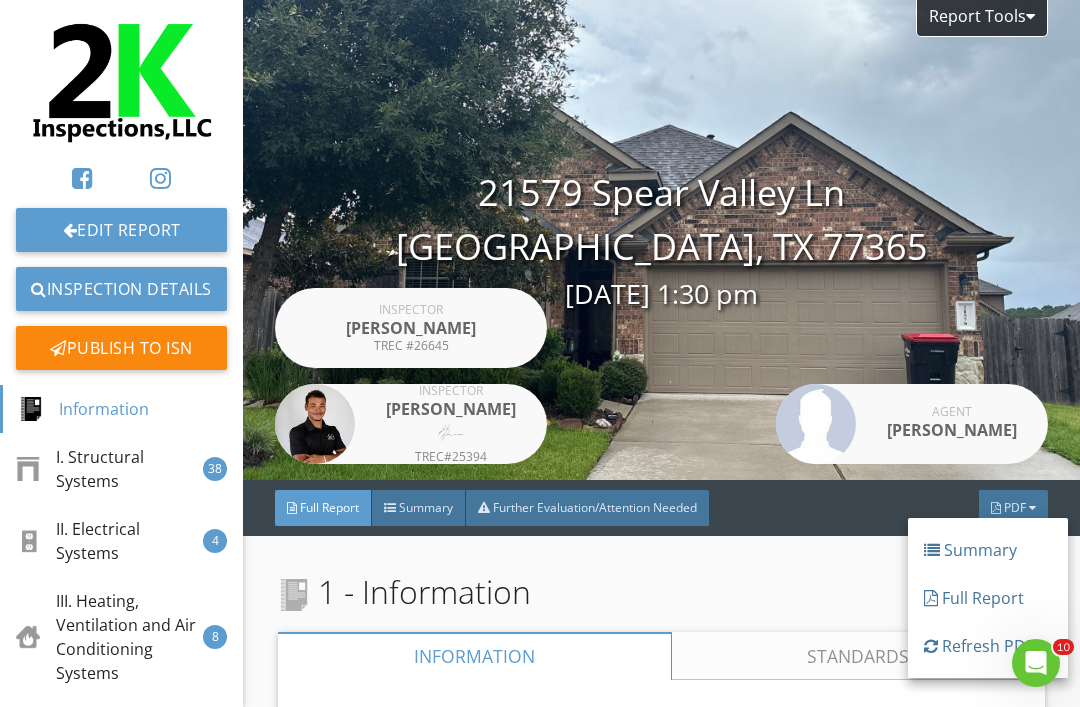 click on "Refresh PDFs" at bounding box center [988, 646] 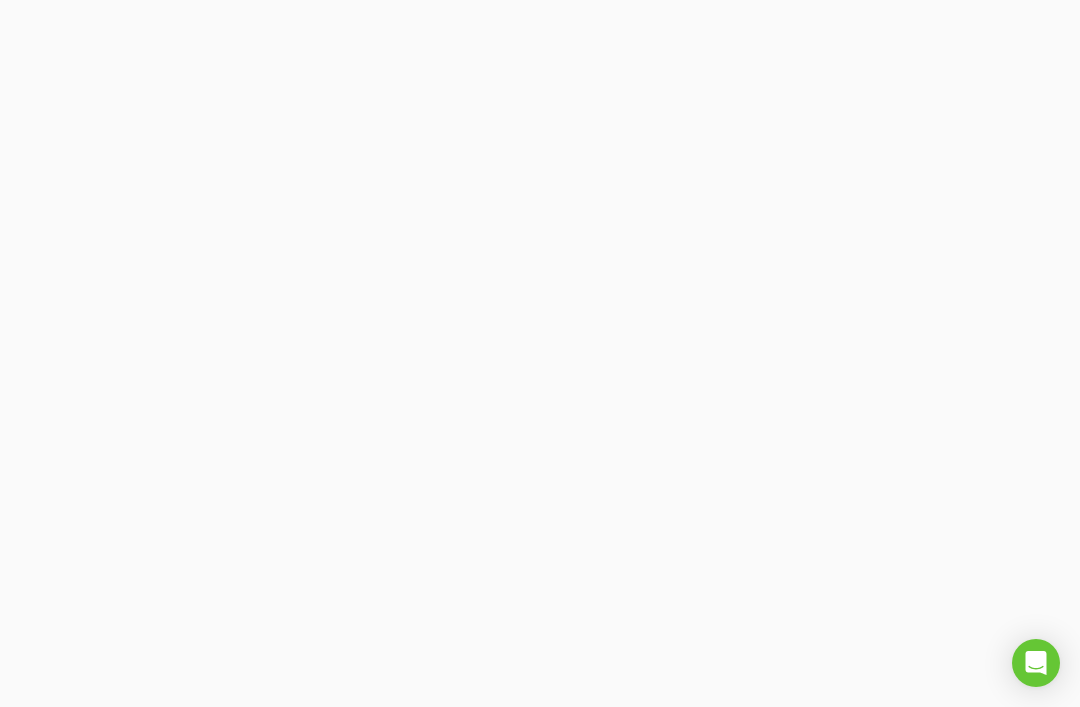 scroll, scrollTop: 0, scrollLeft: 0, axis: both 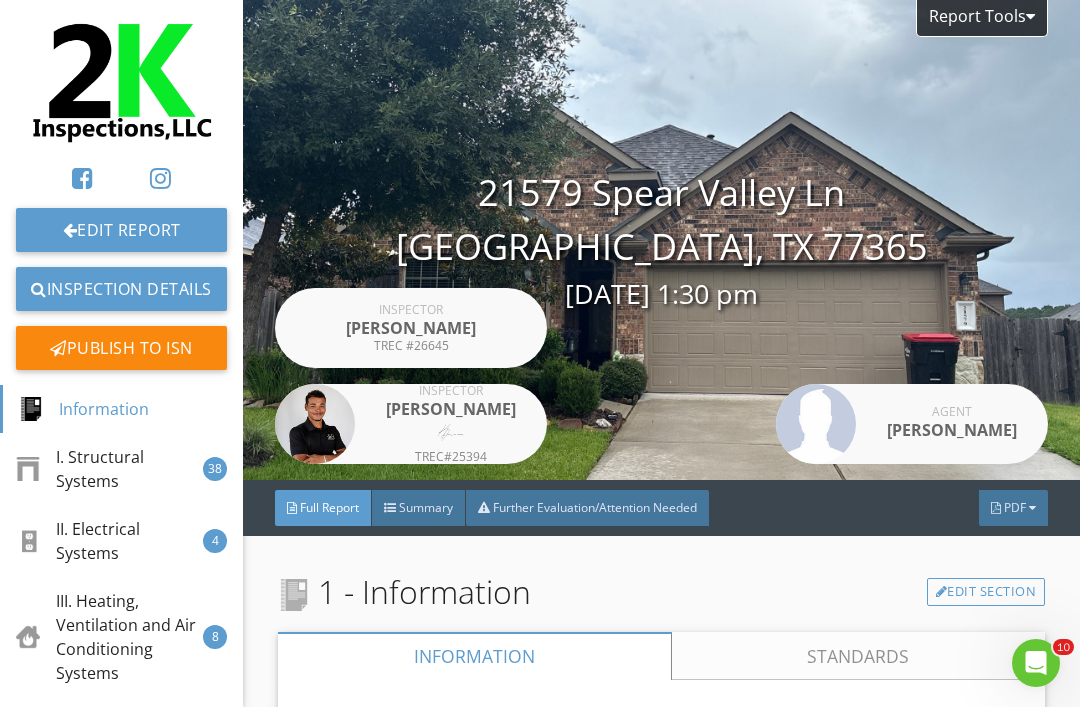 click on "PDF" at bounding box center (1013, 508) 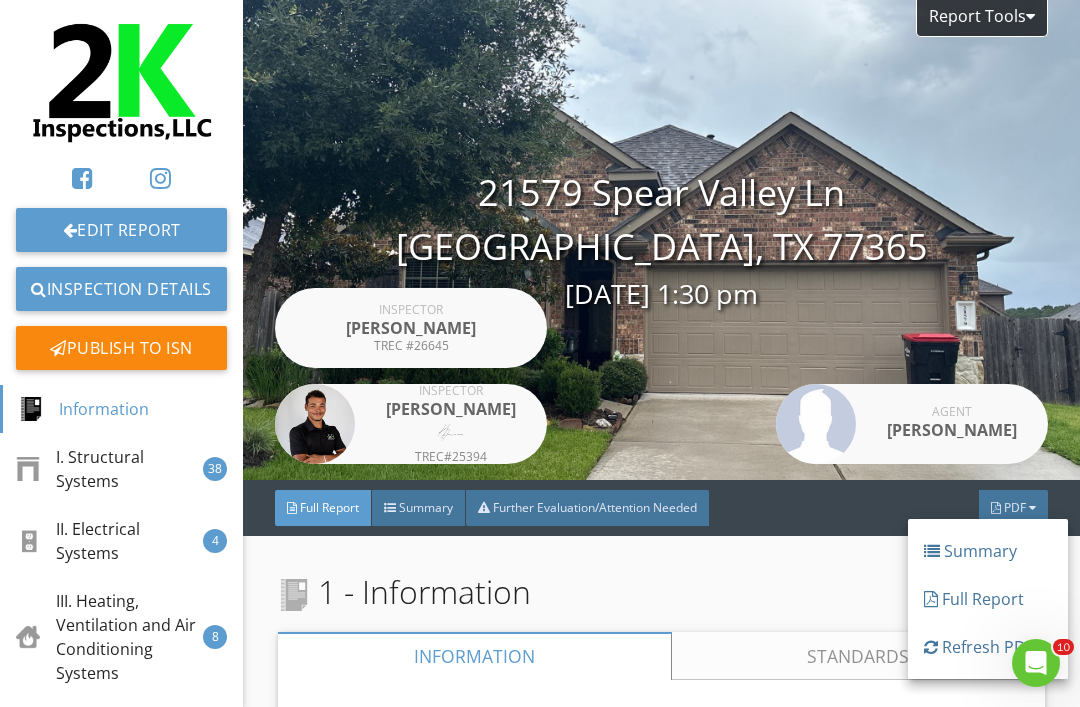 click on "Refresh PDFs" at bounding box center [988, 647] 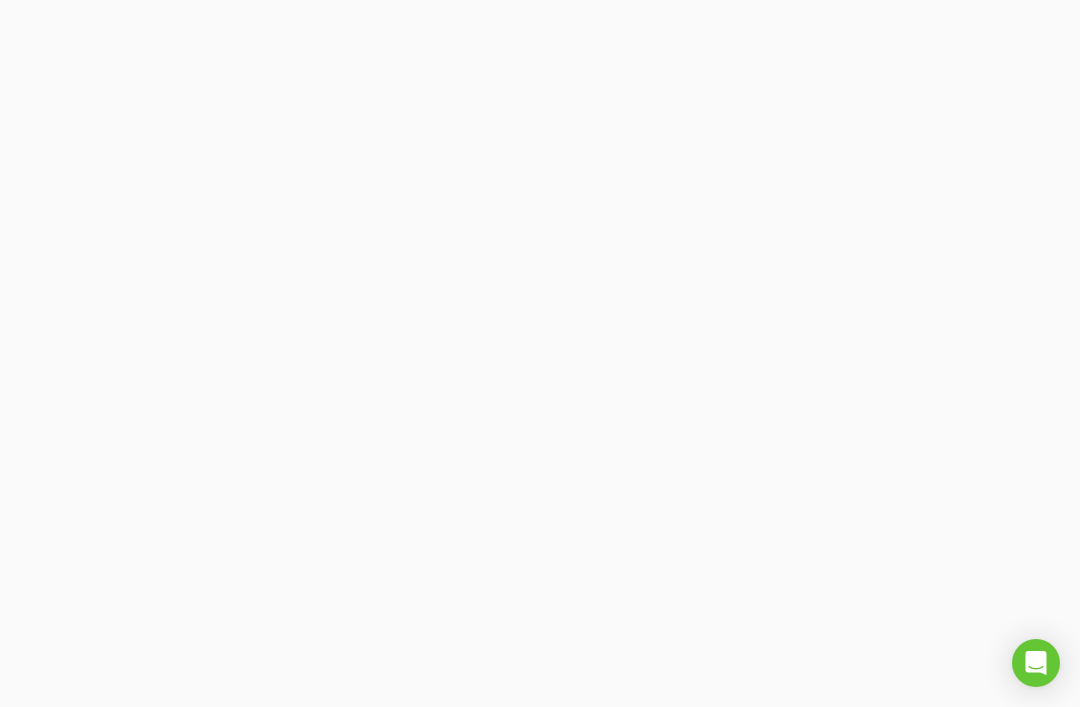 scroll, scrollTop: 0, scrollLeft: 0, axis: both 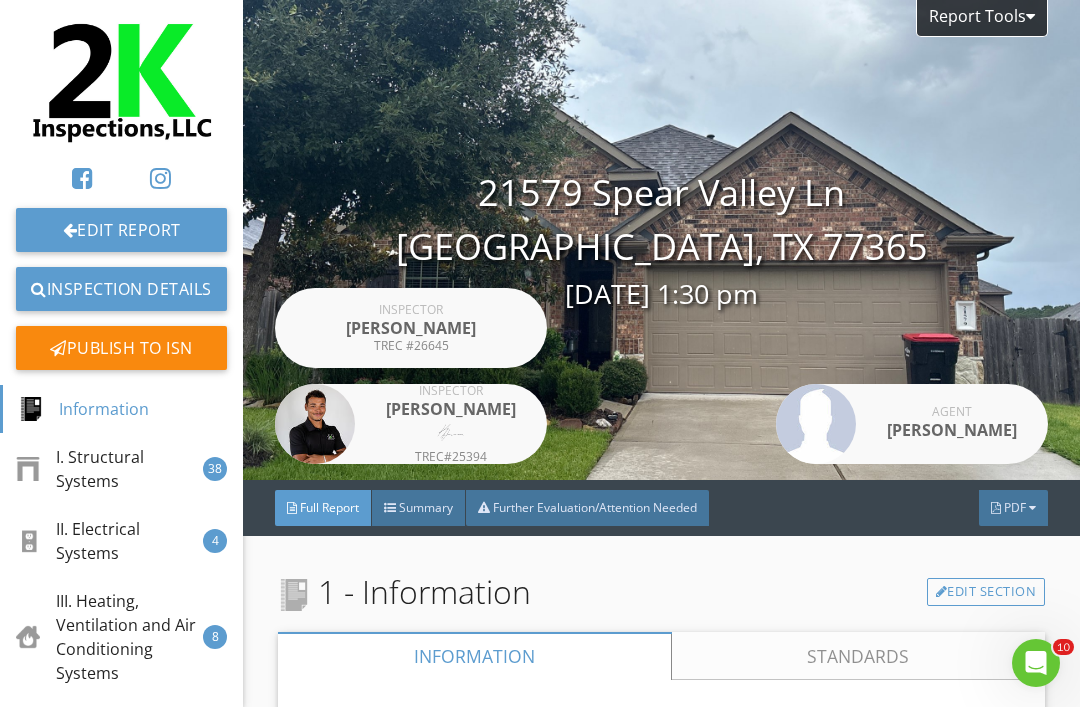 click on "PDF" at bounding box center [1013, 508] 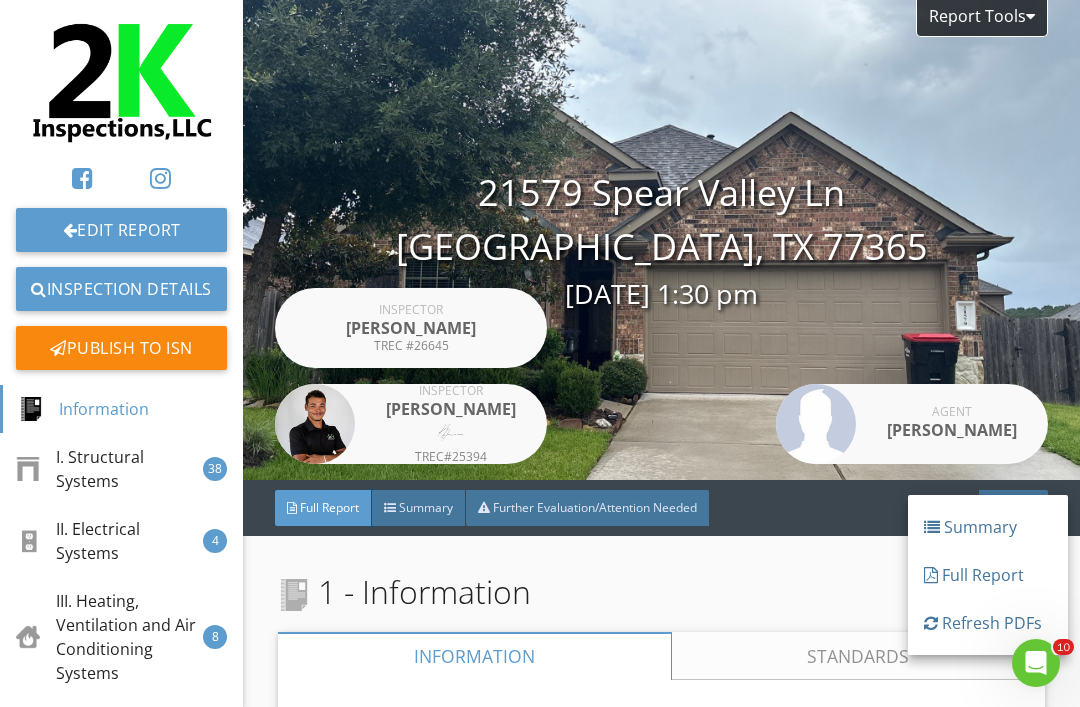 click on "Refresh PDFs" at bounding box center (988, 623) 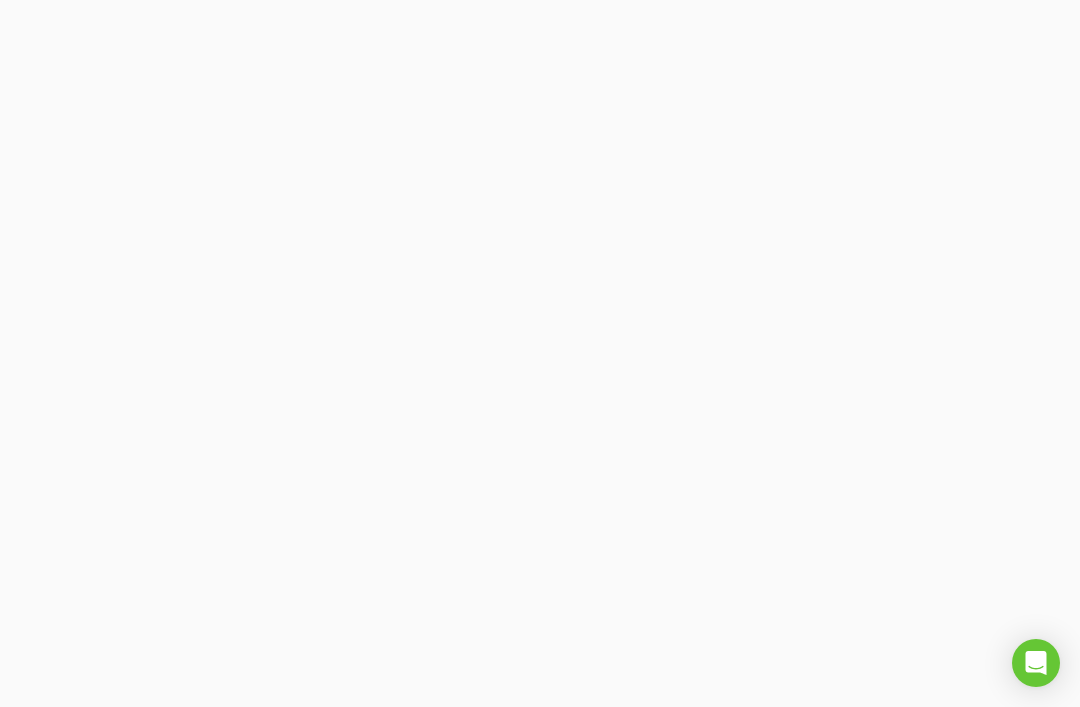scroll, scrollTop: 0, scrollLeft: 0, axis: both 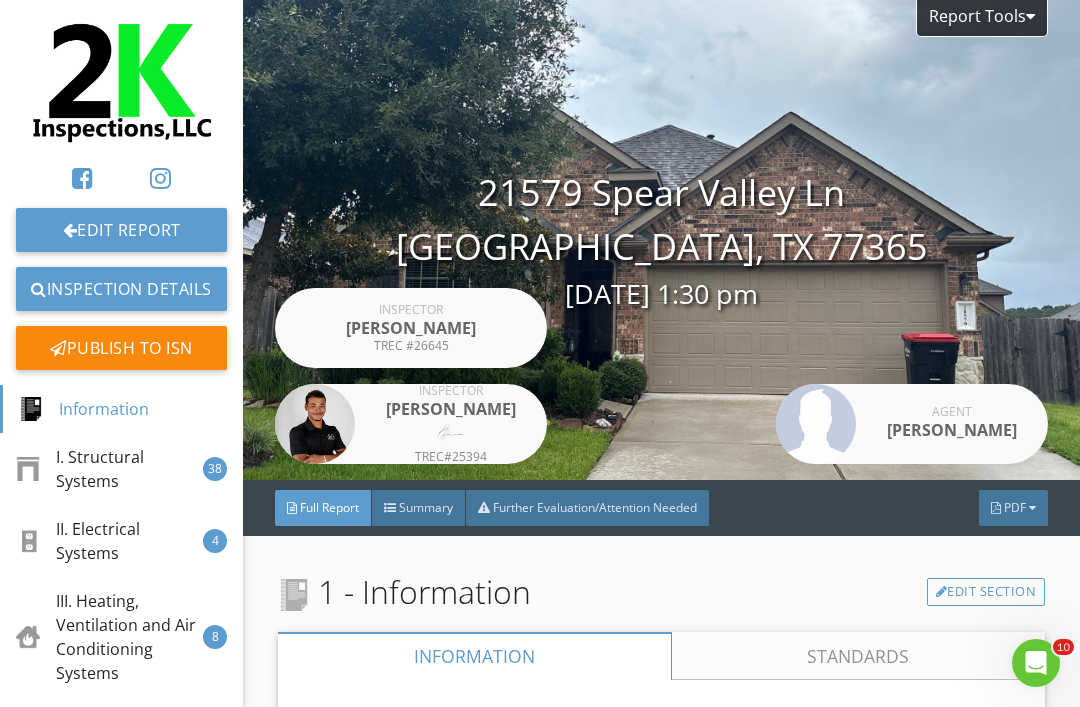 click on "Full Report     Summary     Further Evaluation/Attention Needed     PDF" at bounding box center [661, 508] 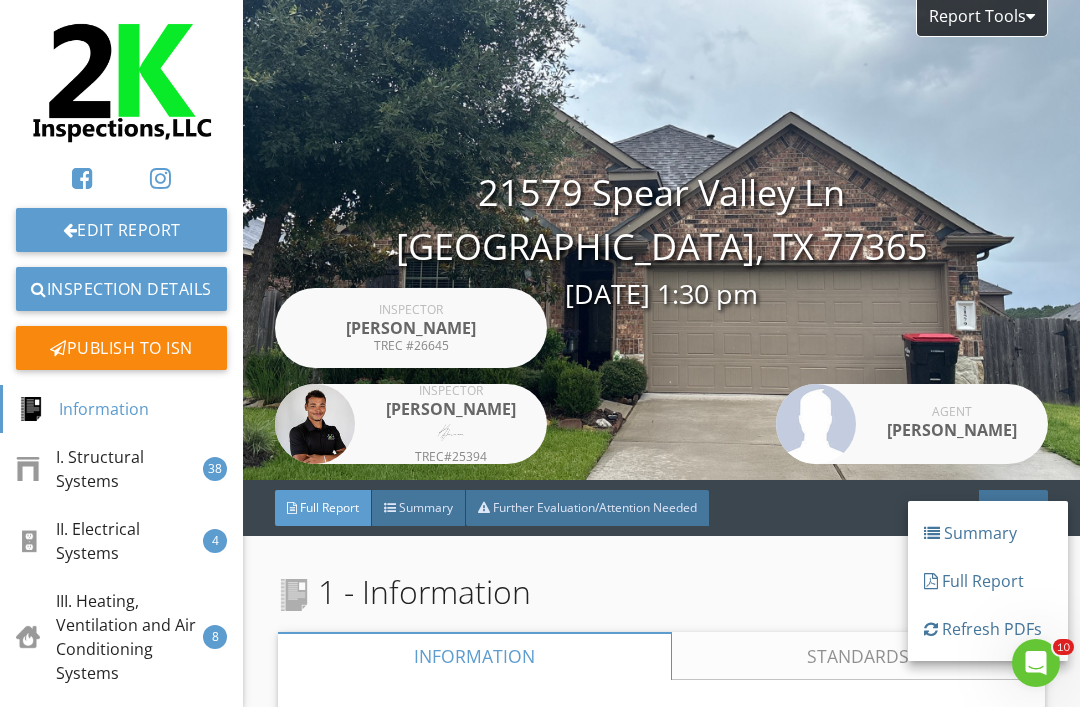 click on "Refresh PDFs" at bounding box center (988, 629) 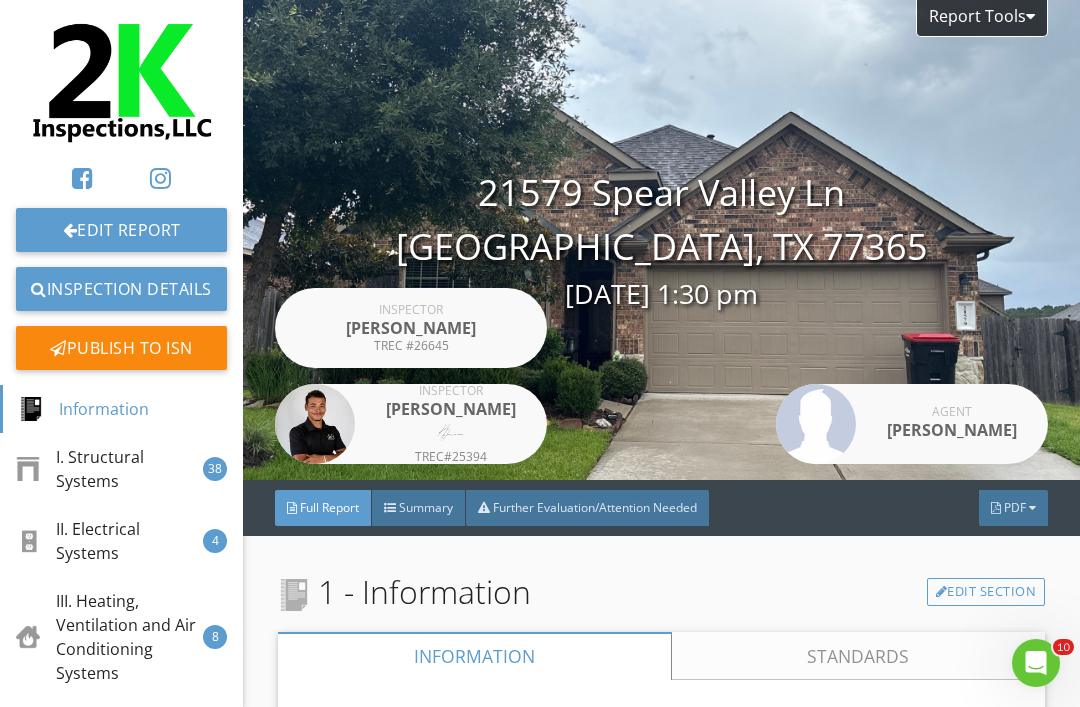click on "PDF" at bounding box center (1013, 508) 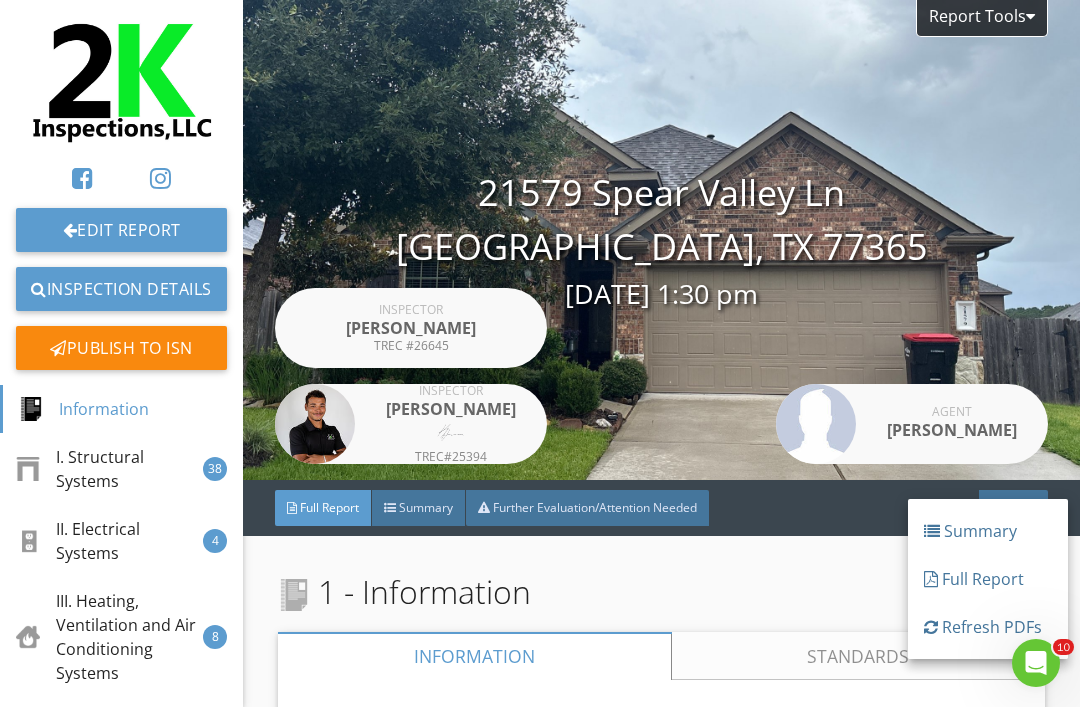 click on "Full Report" at bounding box center (988, 579) 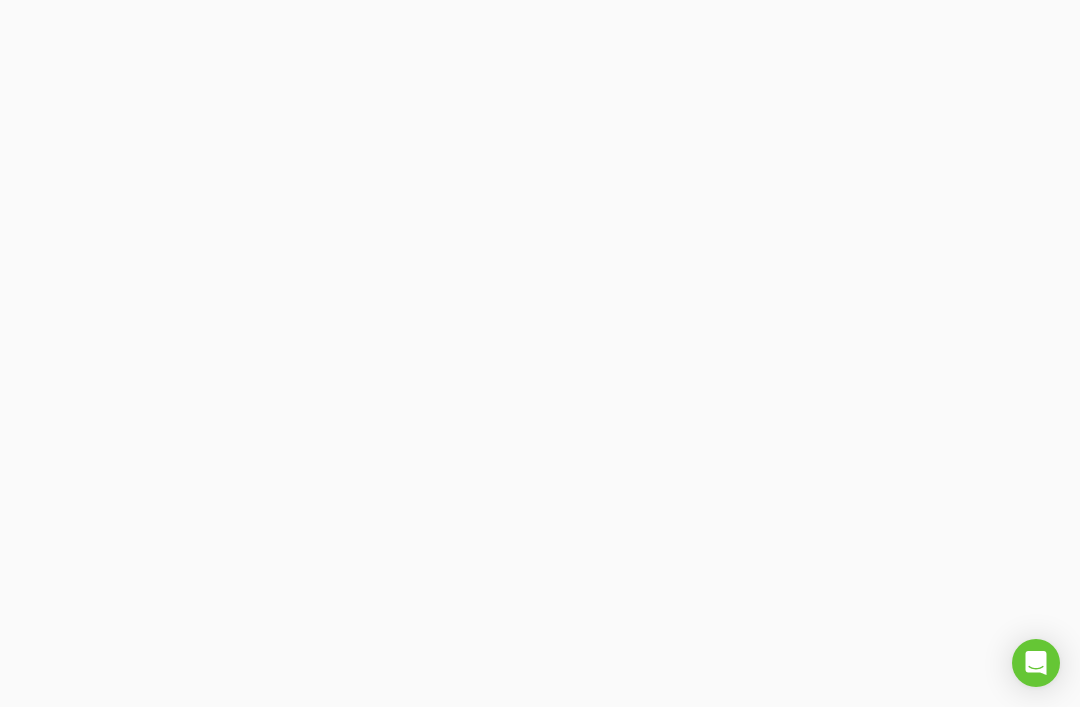 scroll, scrollTop: 0, scrollLeft: 0, axis: both 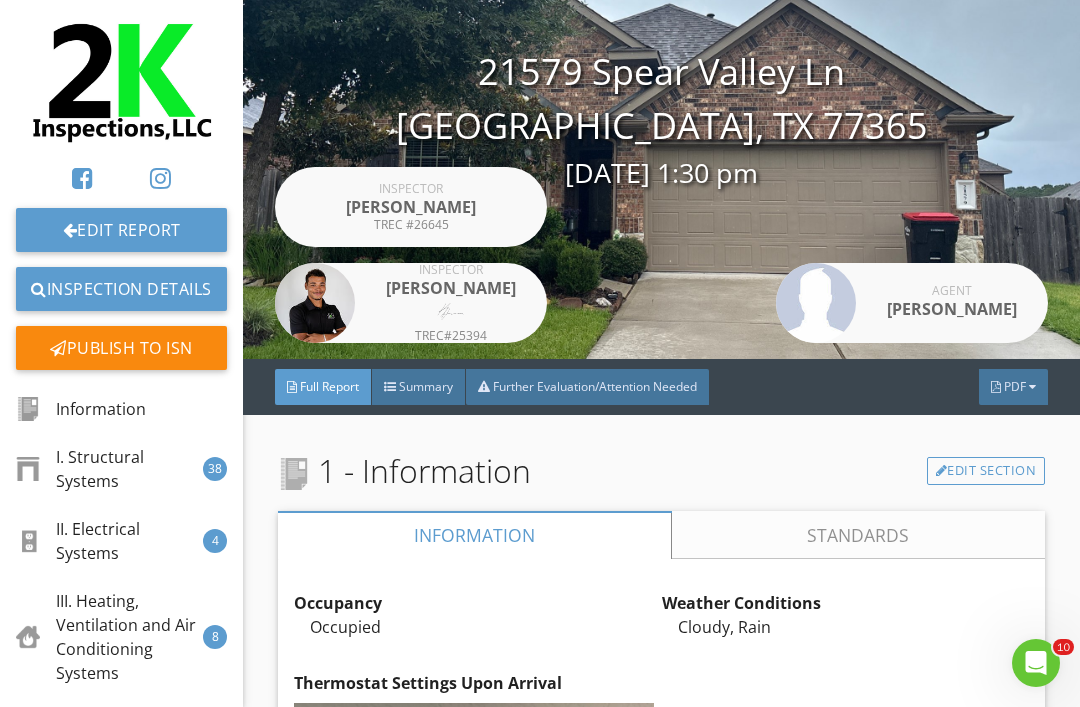 click on "PDF" at bounding box center (1015, 386) 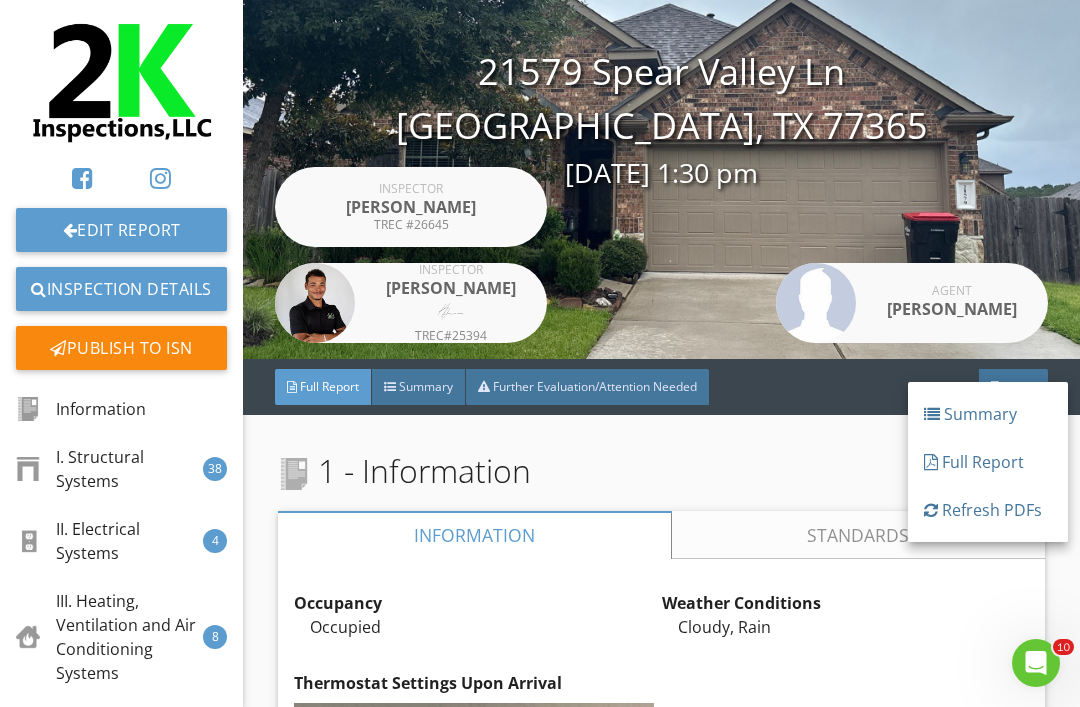 click on "Refresh PDFs" at bounding box center [988, 510] 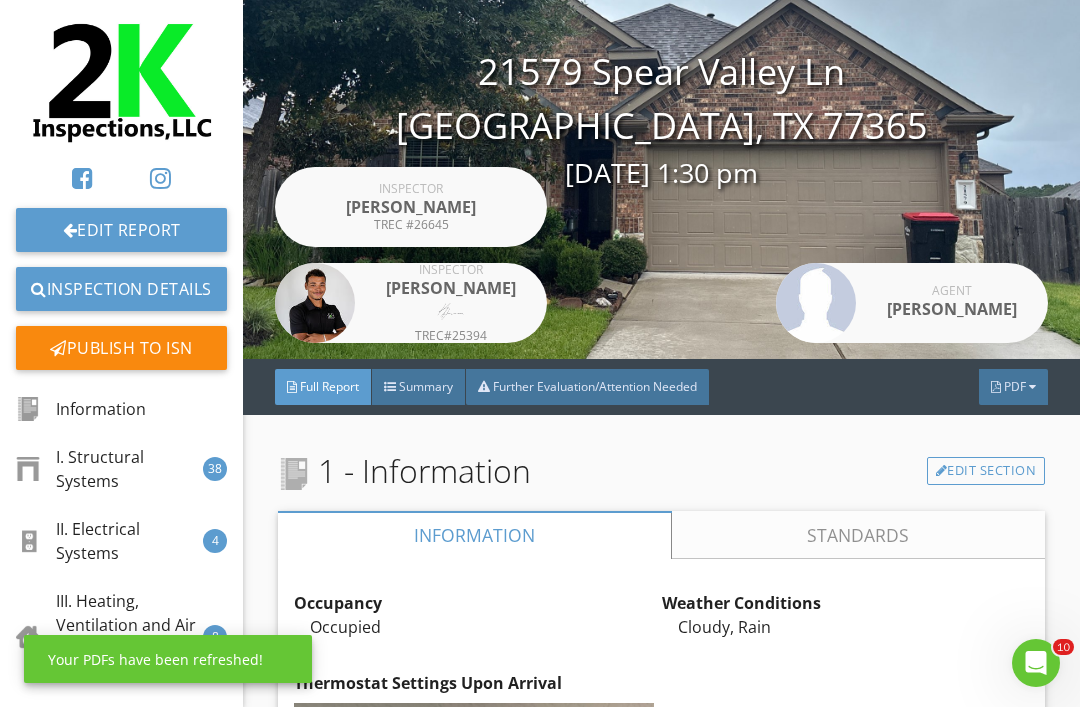 click on "PDF" at bounding box center [1015, 386] 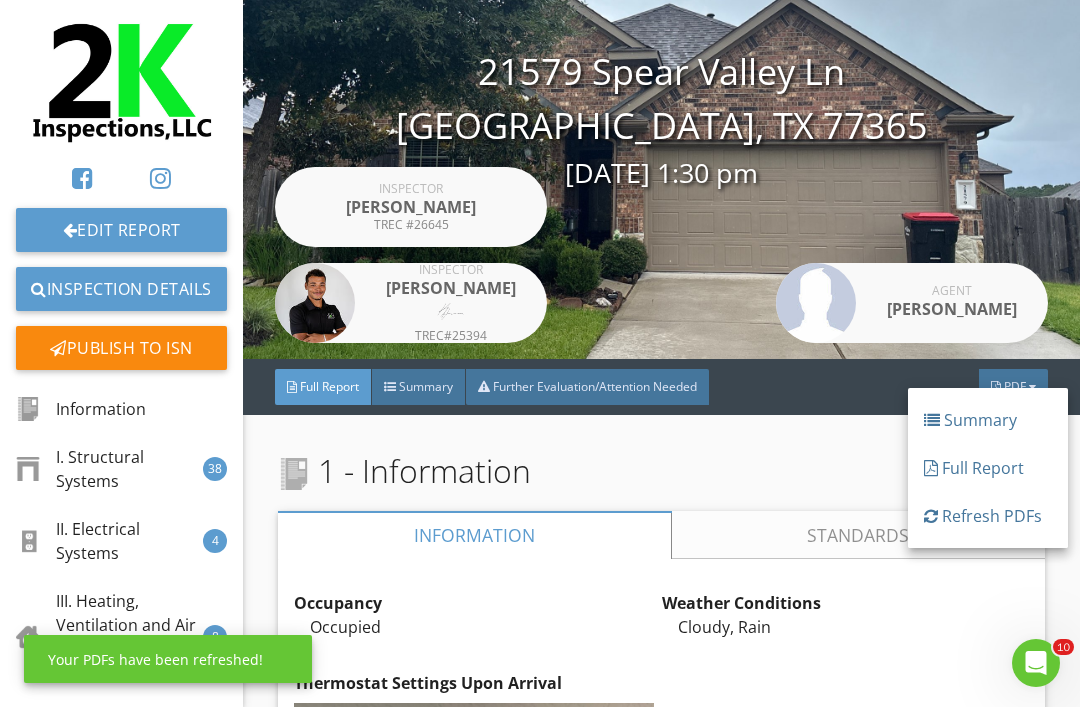 click on "Full Report" at bounding box center [988, 468] 